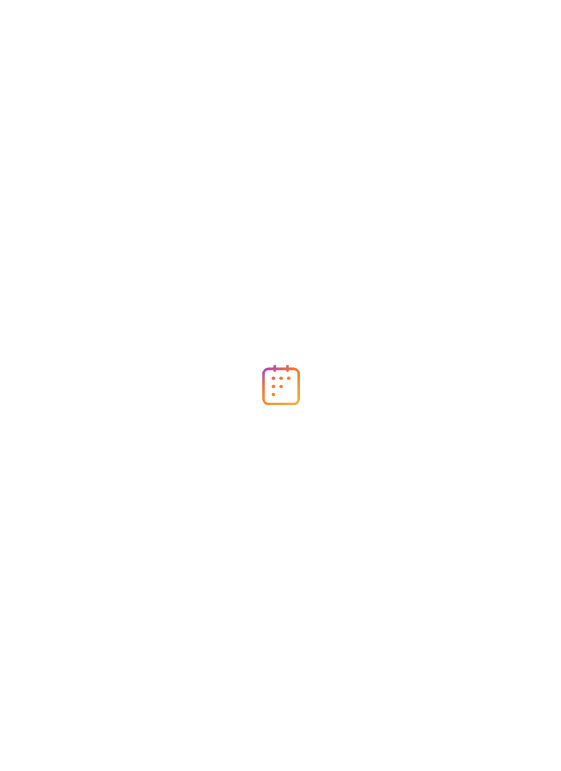 scroll, scrollTop: 0, scrollLeft: 0, axis: both 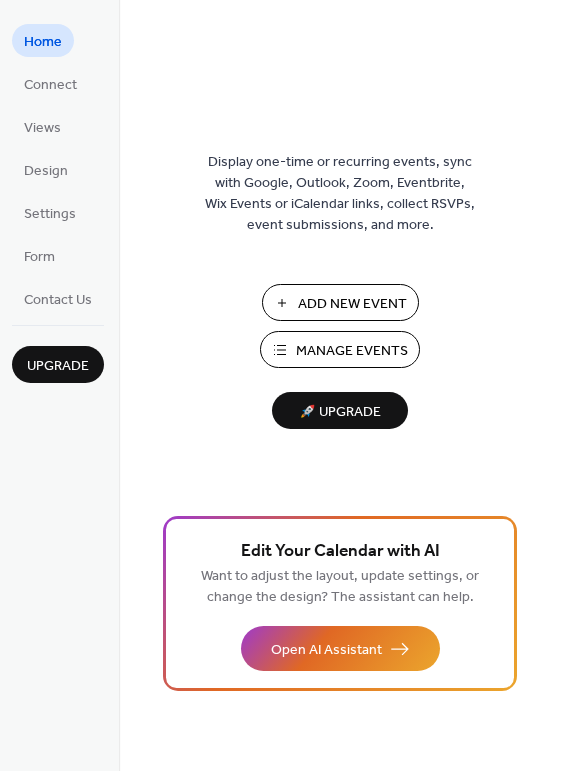 click on "Manage Events" at bounding box center [352, 351] 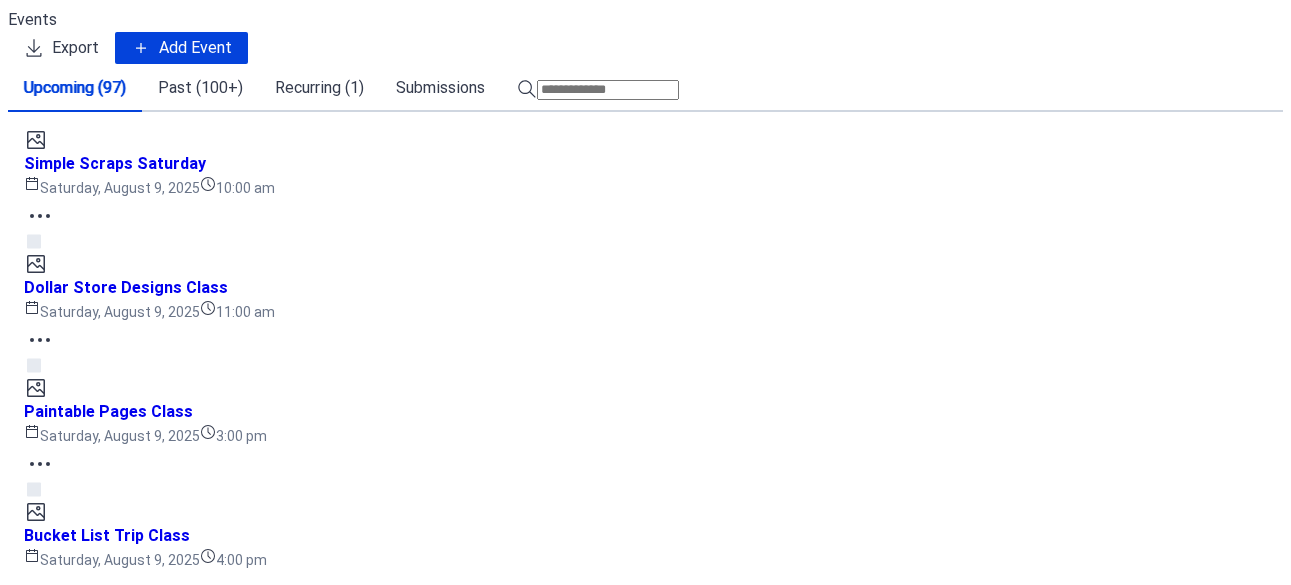 scroll, scrollTop: 0, scrollLeft: 0, axis: both 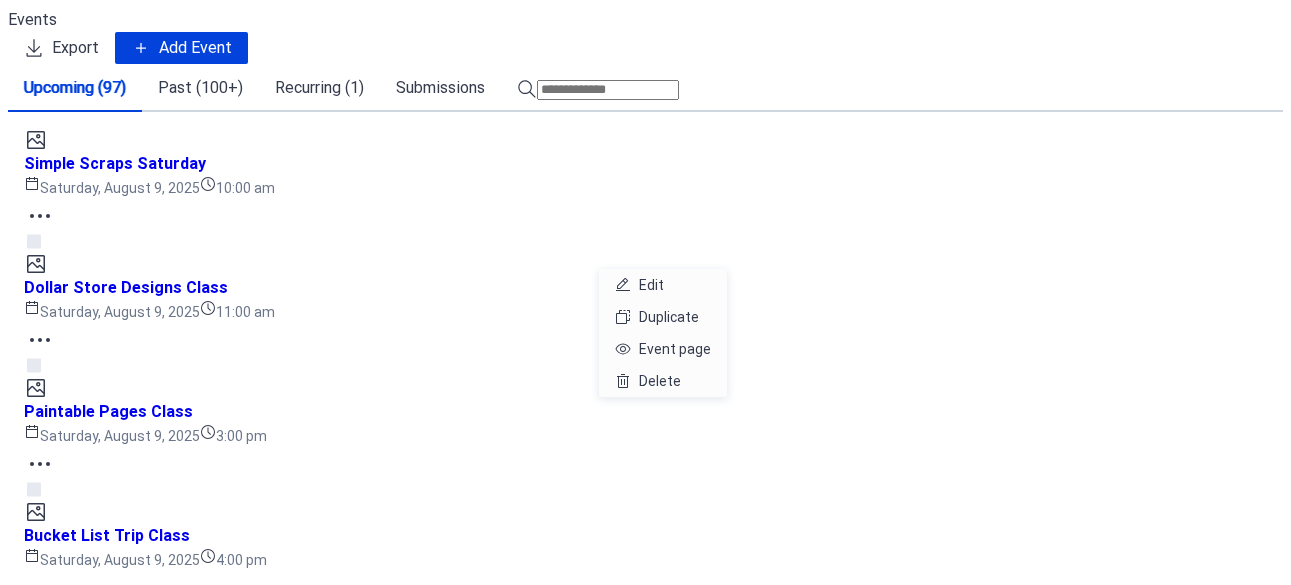 click 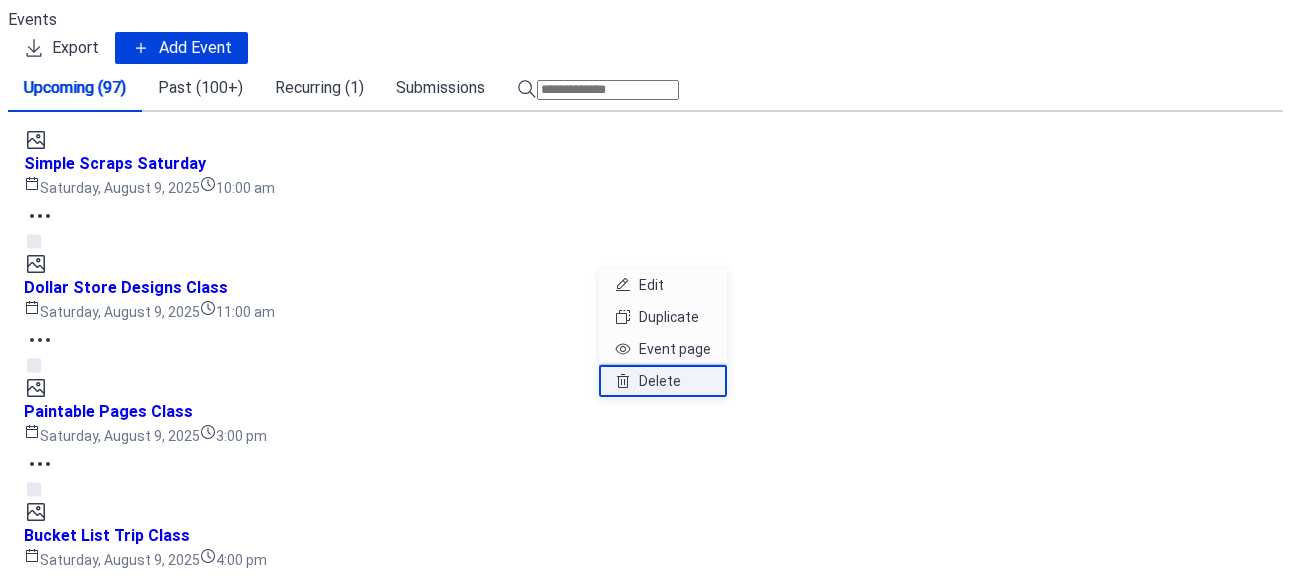 click on "Delete" at bounding box center [660, 381] 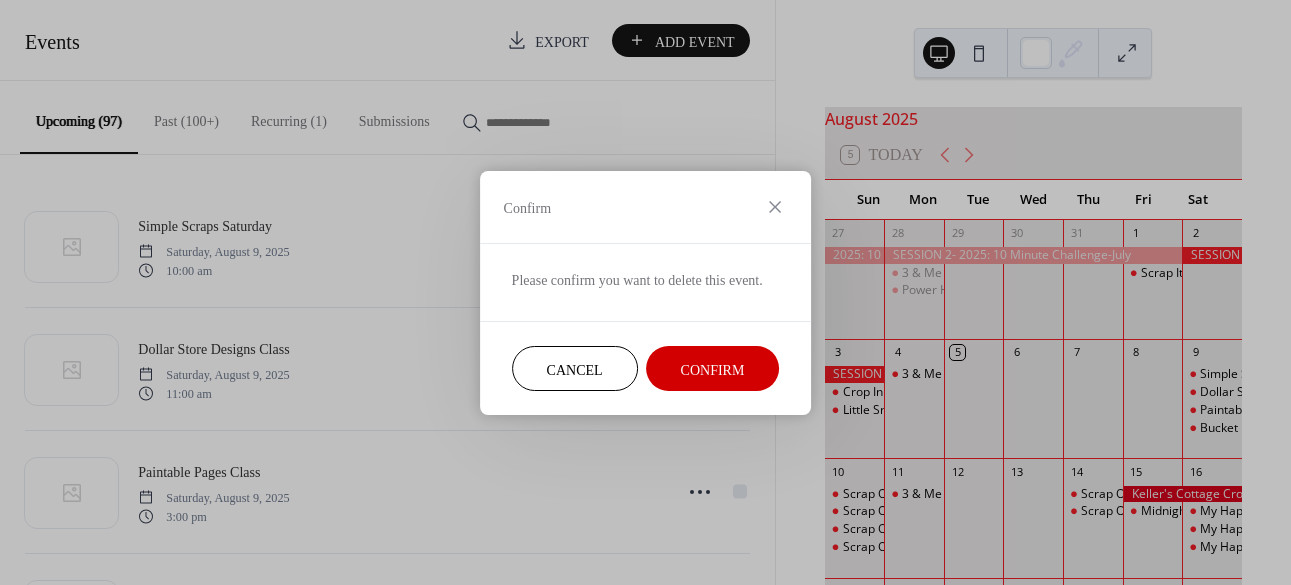 click on "Cancel" at bounding box center [575, 369] 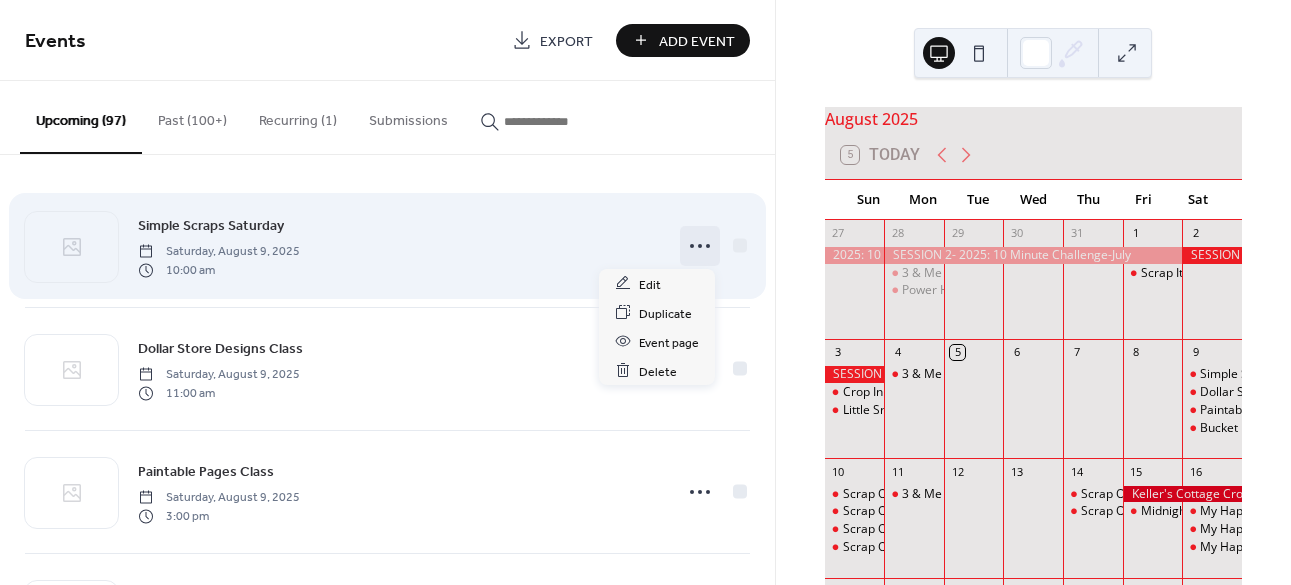 click 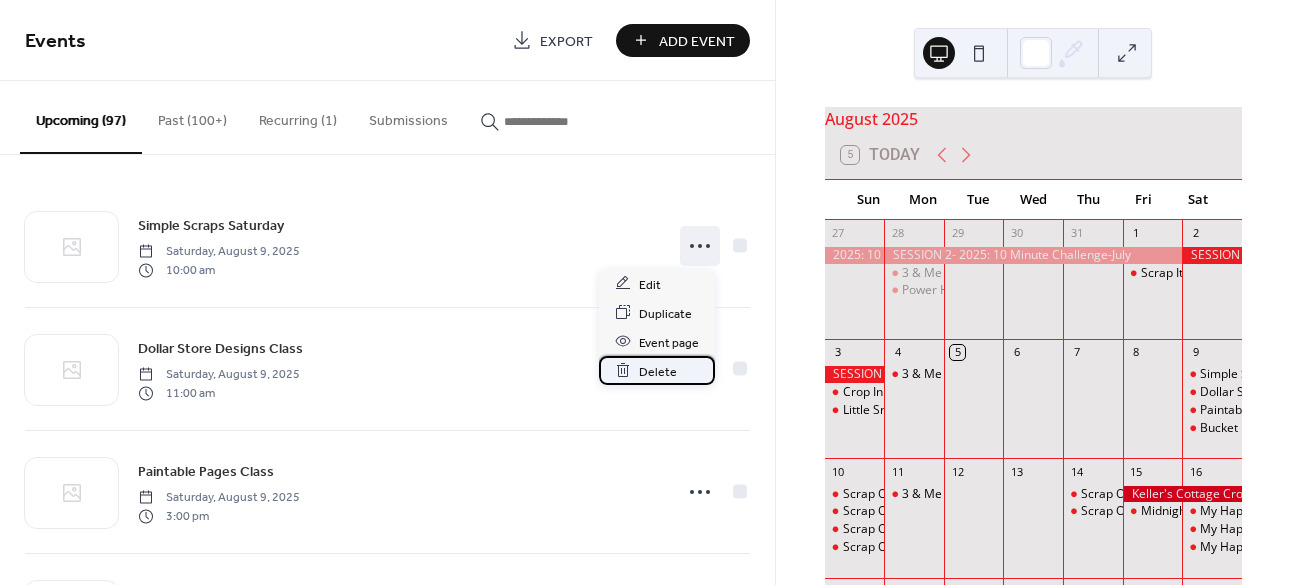 click on "Delete" at bounding box center (658, 371) 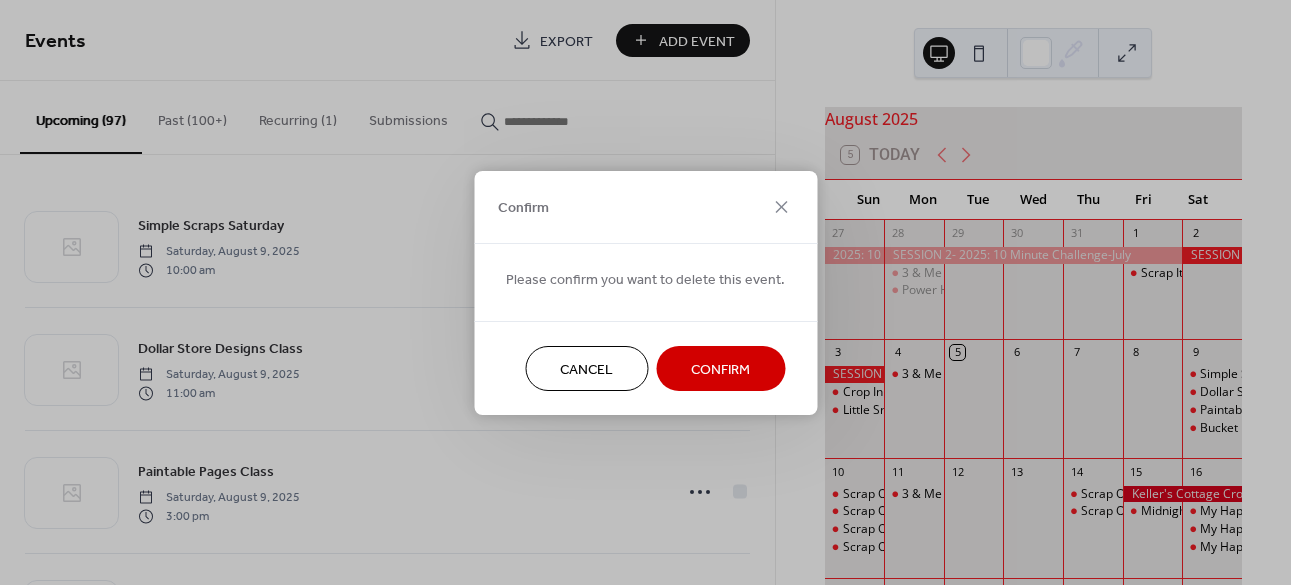 click on "Confirm" at bounding box center (720, 369) 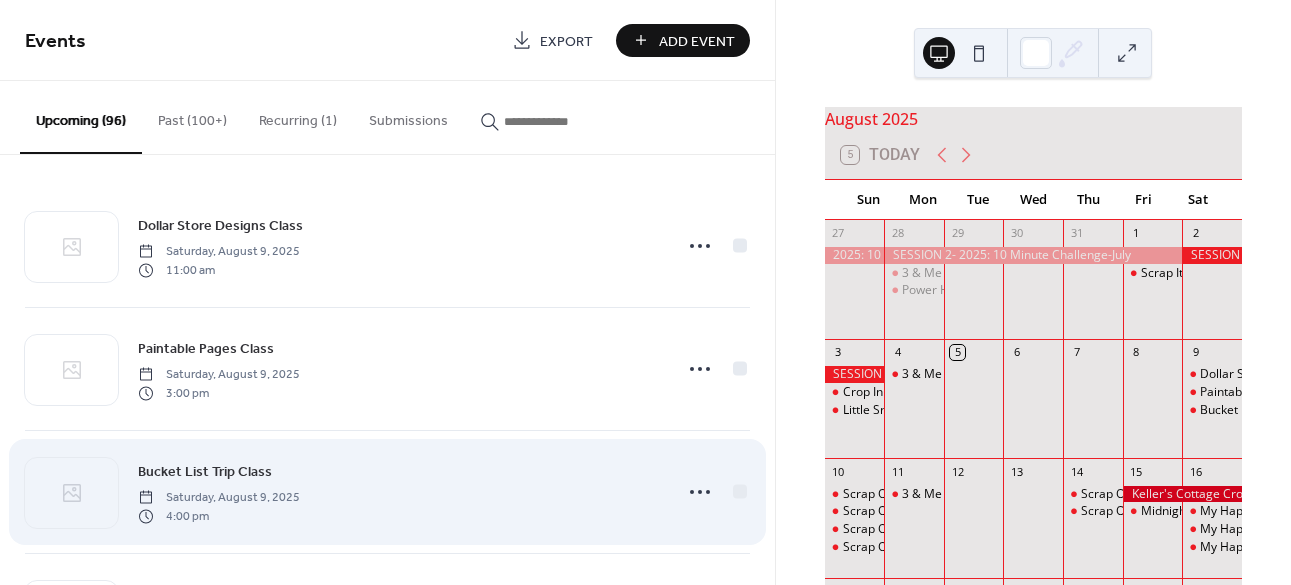 click on "Bucket List Trip Class [DAY], [MONTH] [YEAR] [TIME]" at bounding box center (398, 492) 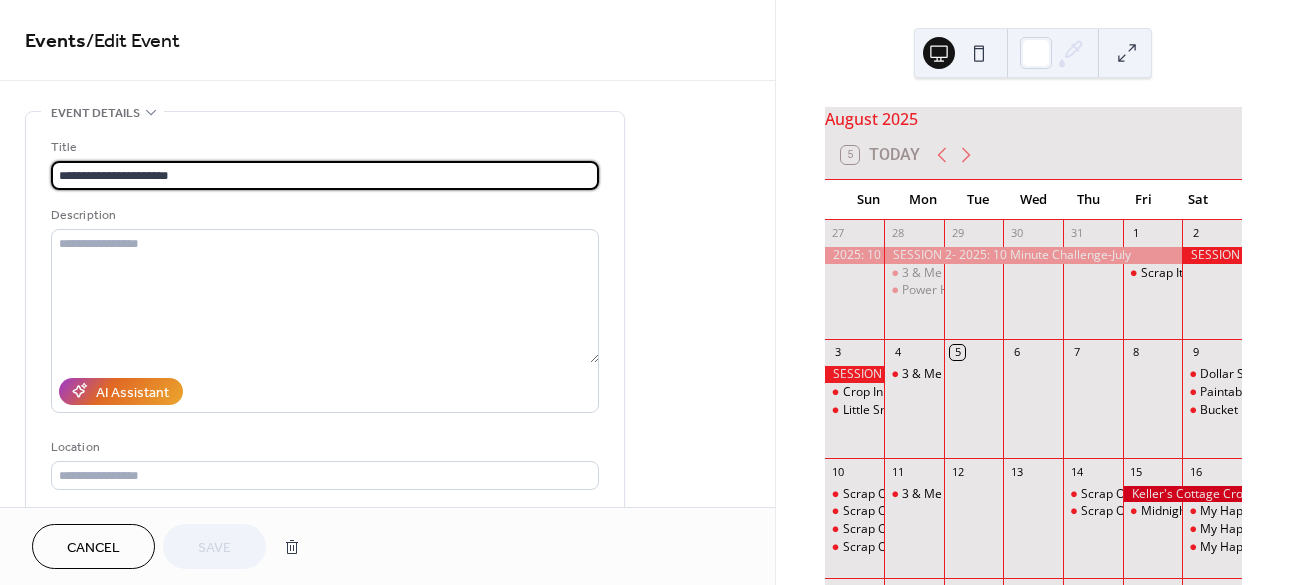 scroll, scrollTop: 0, scrollLeft: 0, axis: both 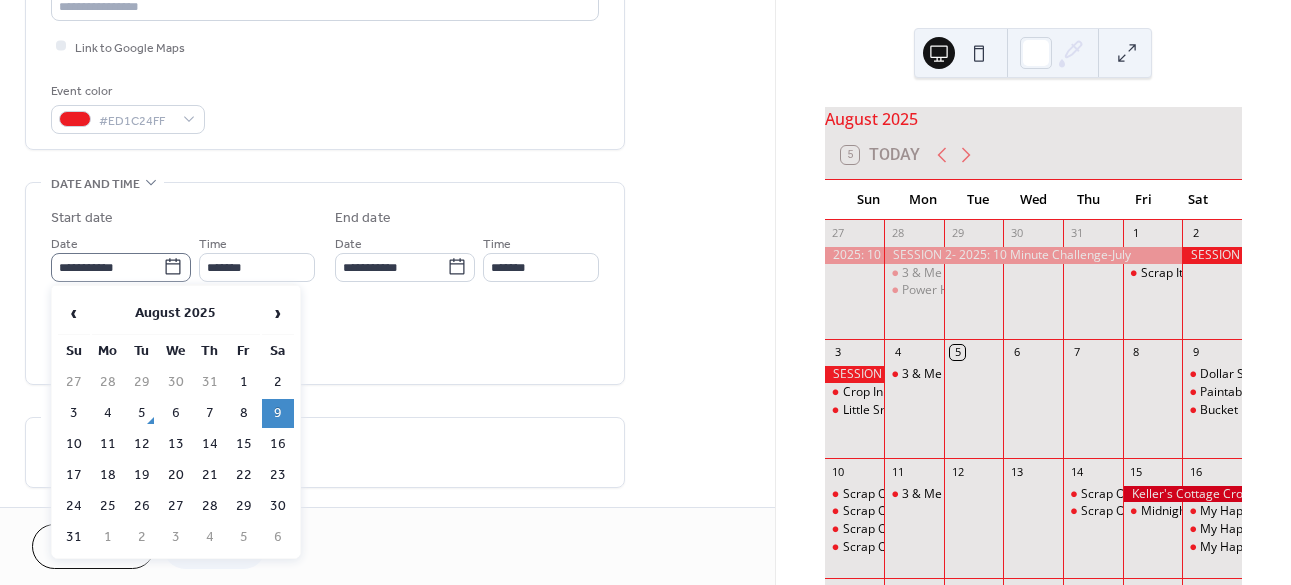click 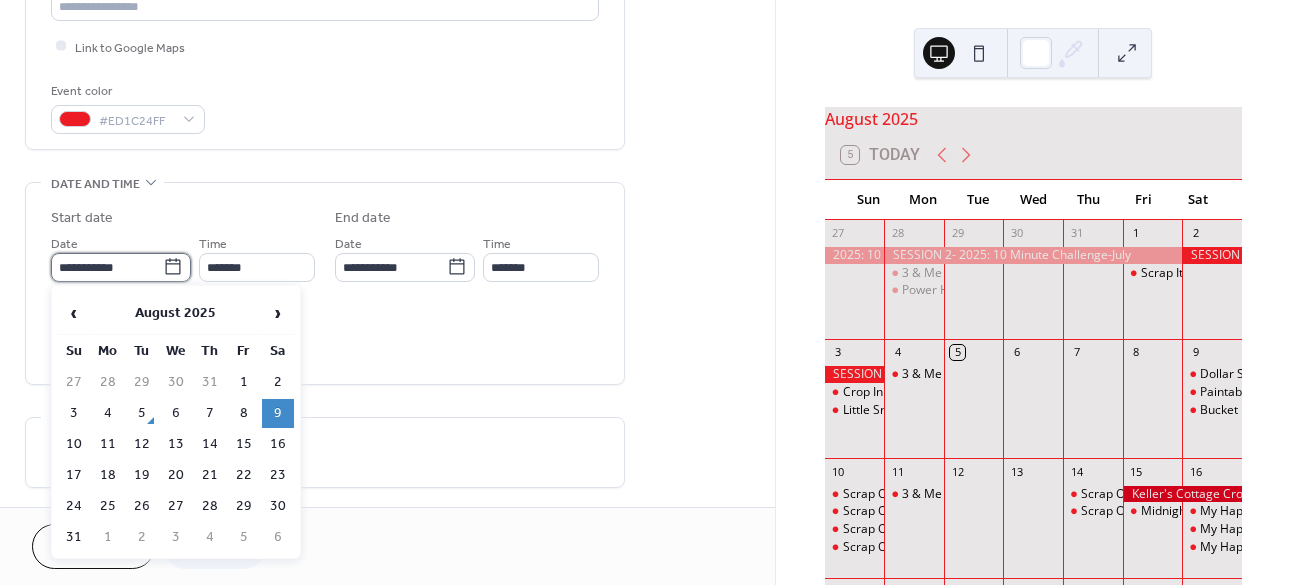 click on "**********" at bounding box center [107, 267] 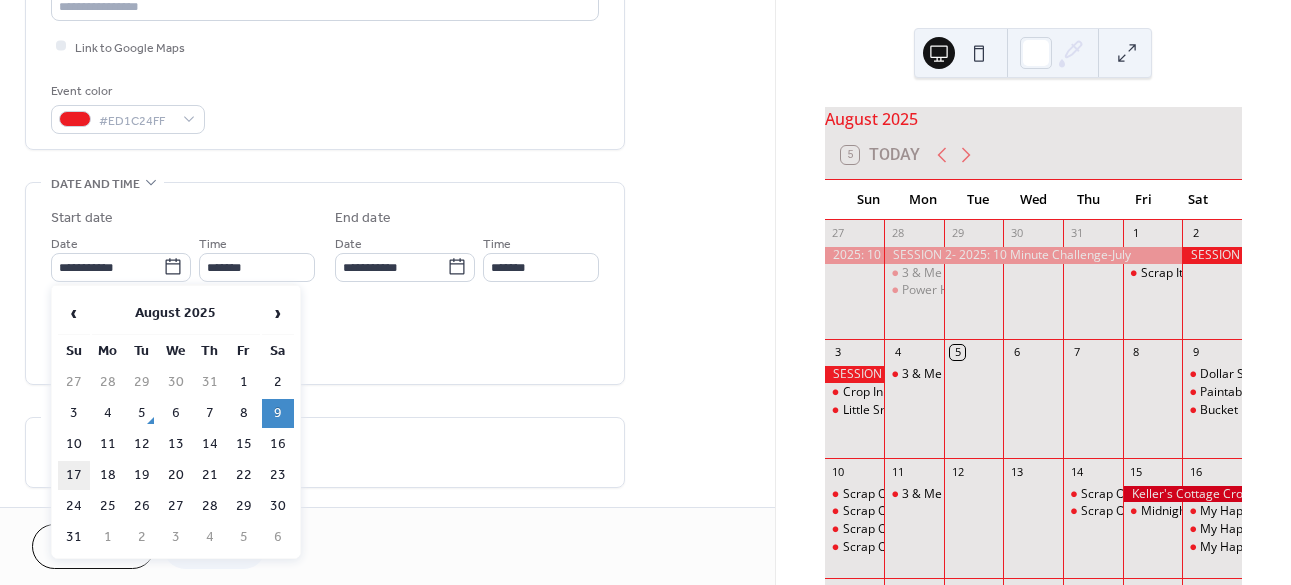 click on "17" at bounding box center [74, 475] 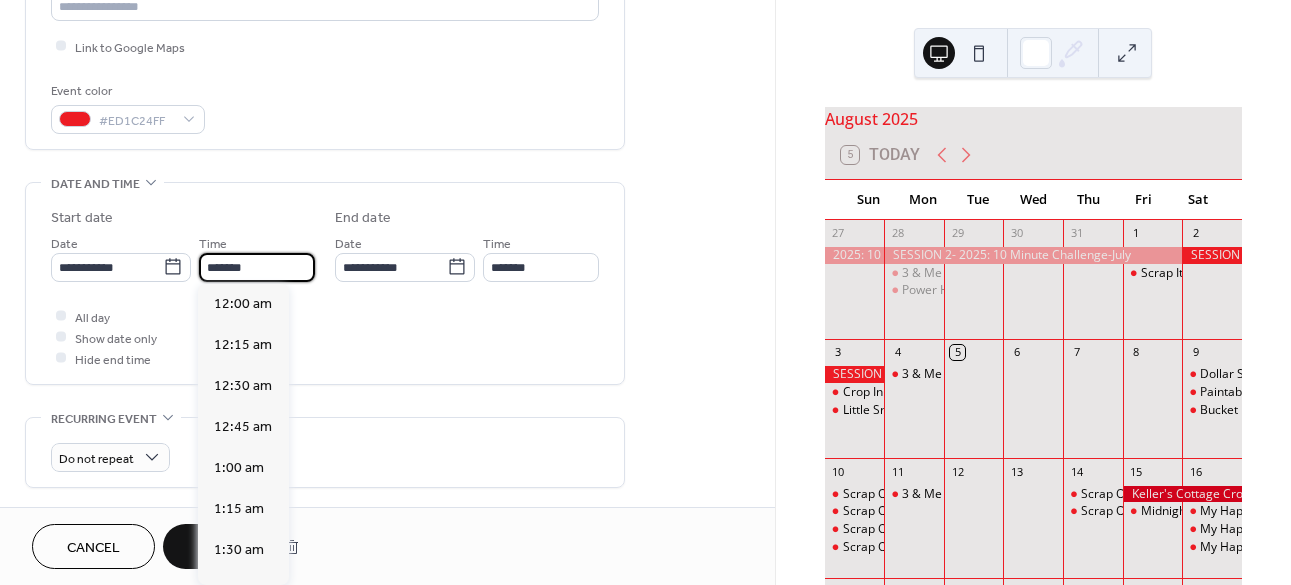 click on "*******" at bounding box center [257, 267] 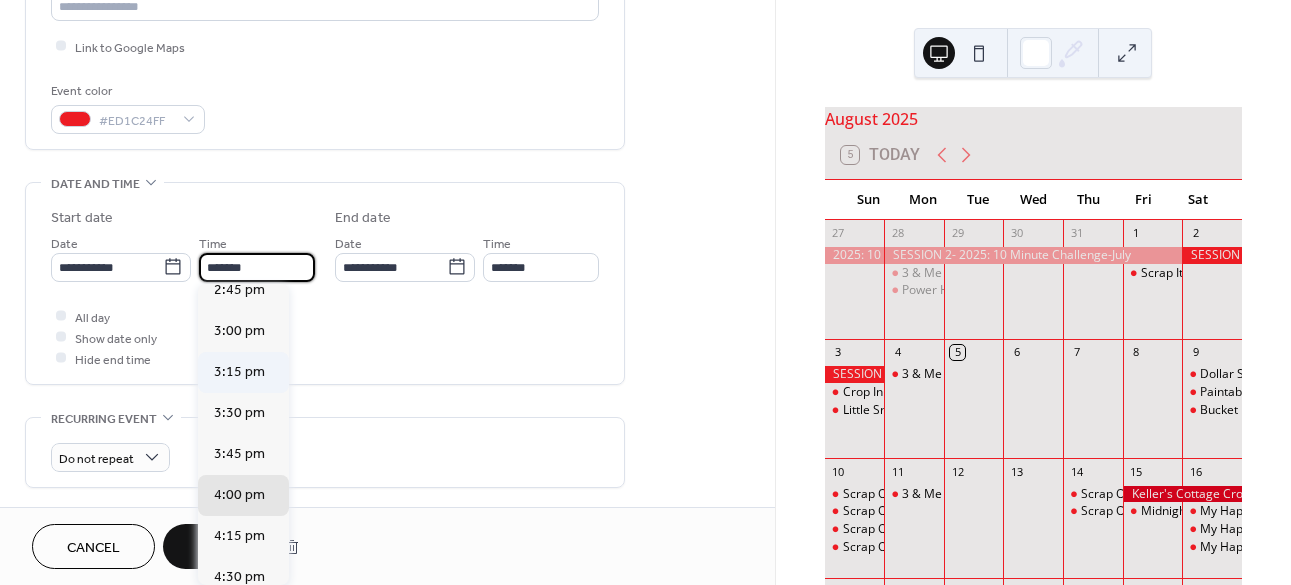 scroll, scrollTop: 2425, scrollLeft: 0, axis: vertical 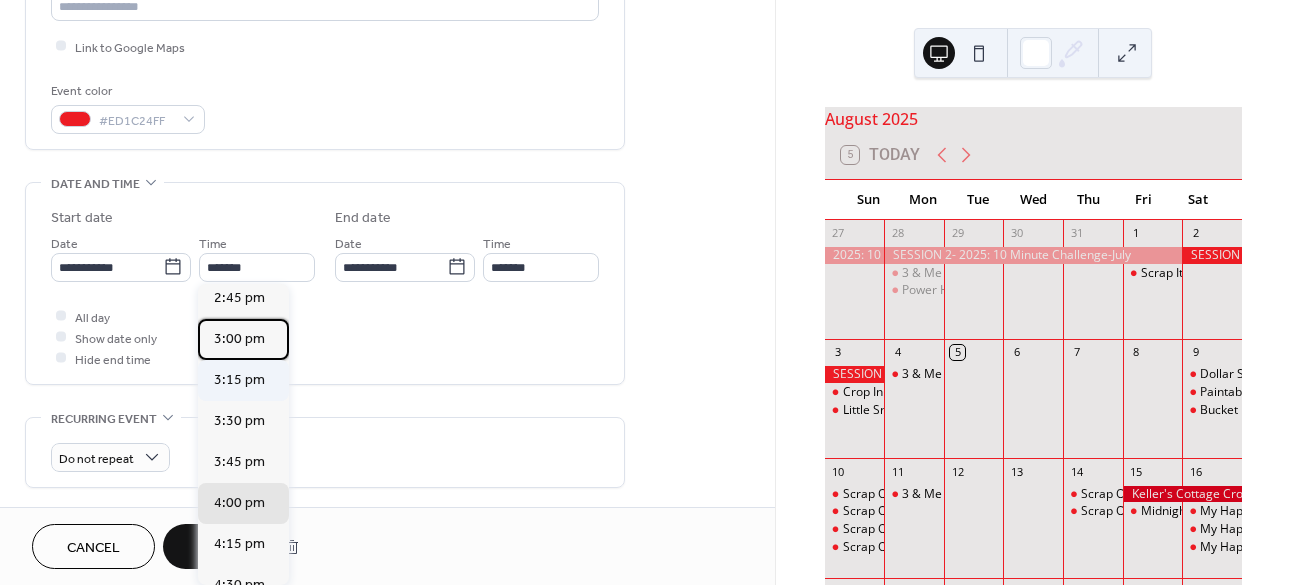 click on "3:00 pm" at bounding box center [239, 339] 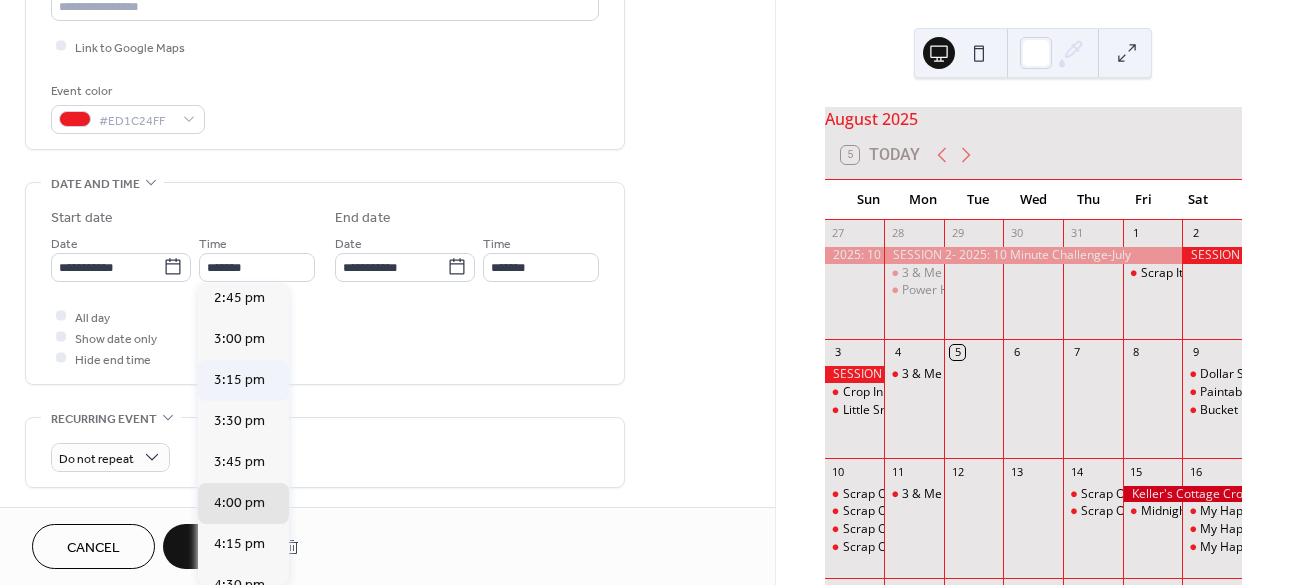 type on "*******" 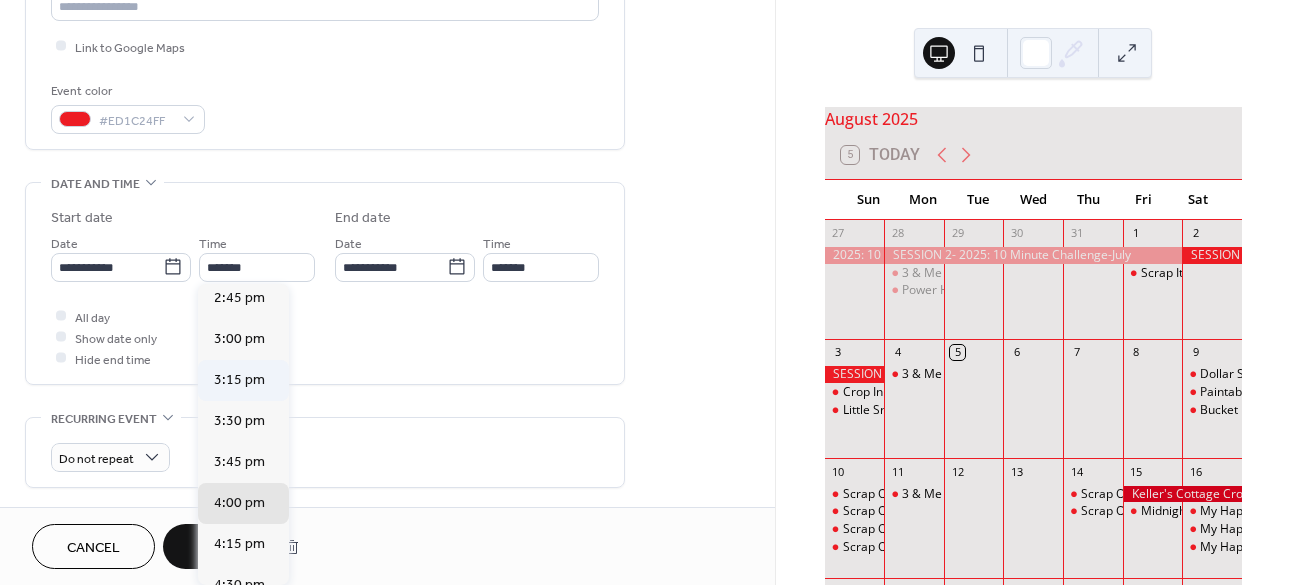type on "*******" 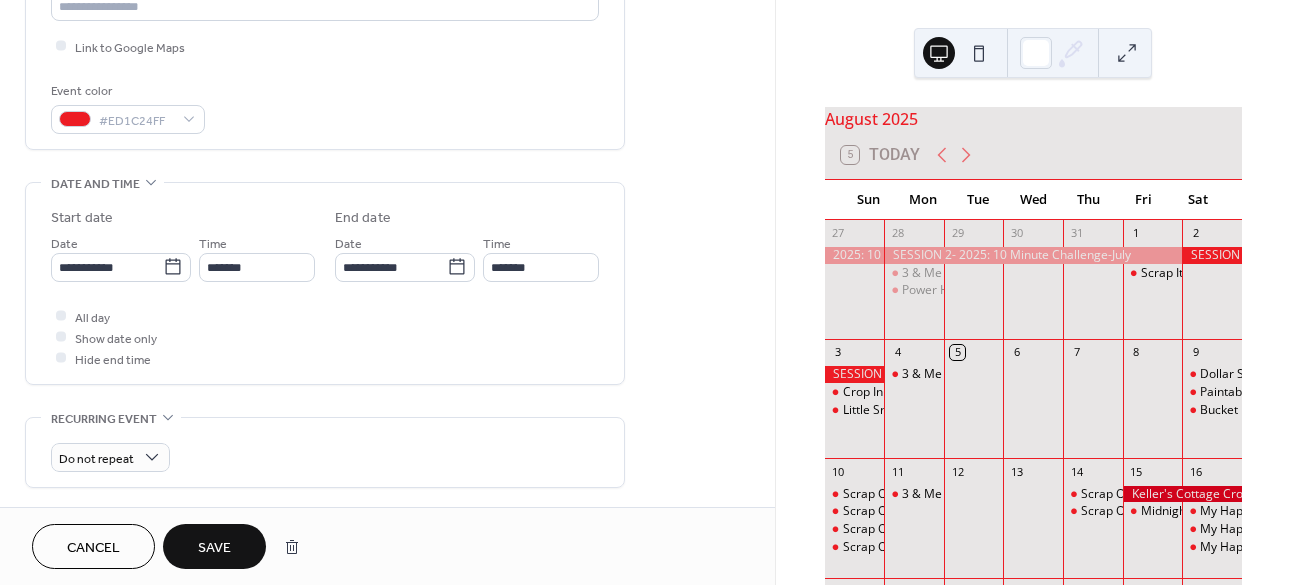 click on "Save" at bounding box center [214, 548] 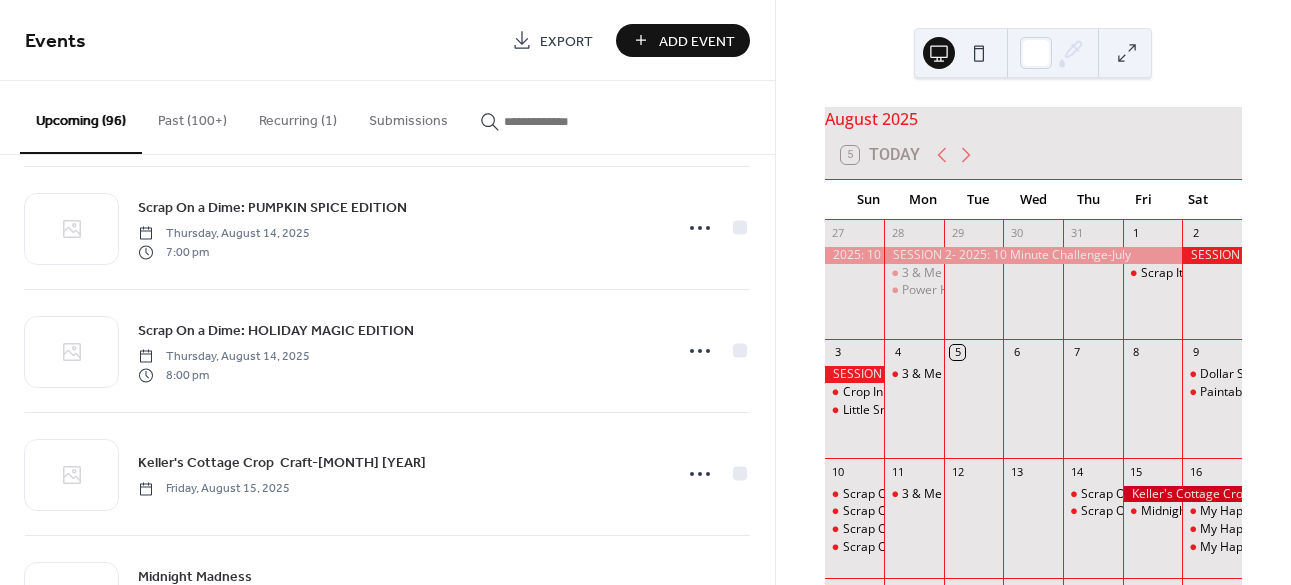 scroll, scrollTop: 759, scrollLeft: 0, axis: vertical 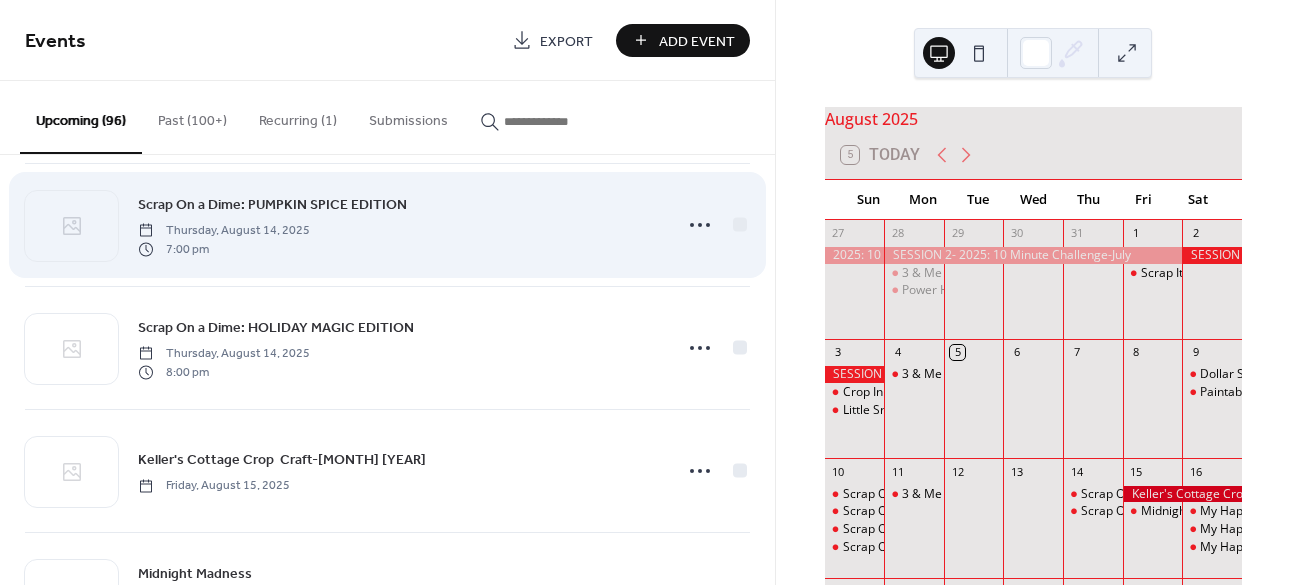 click on "Scrap On a Dime:  PUMPKIN SPICE EDITION" at bounding box center (272, 205) 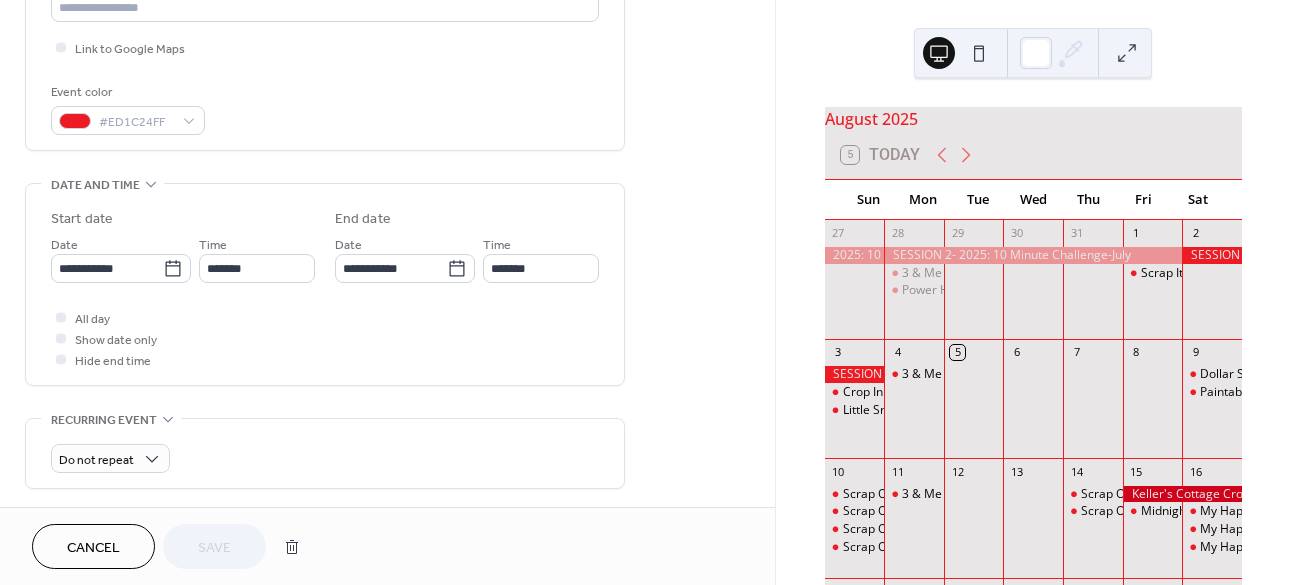 scroll, scrollTop: 511, scrollLeft: 0, axis: vertical 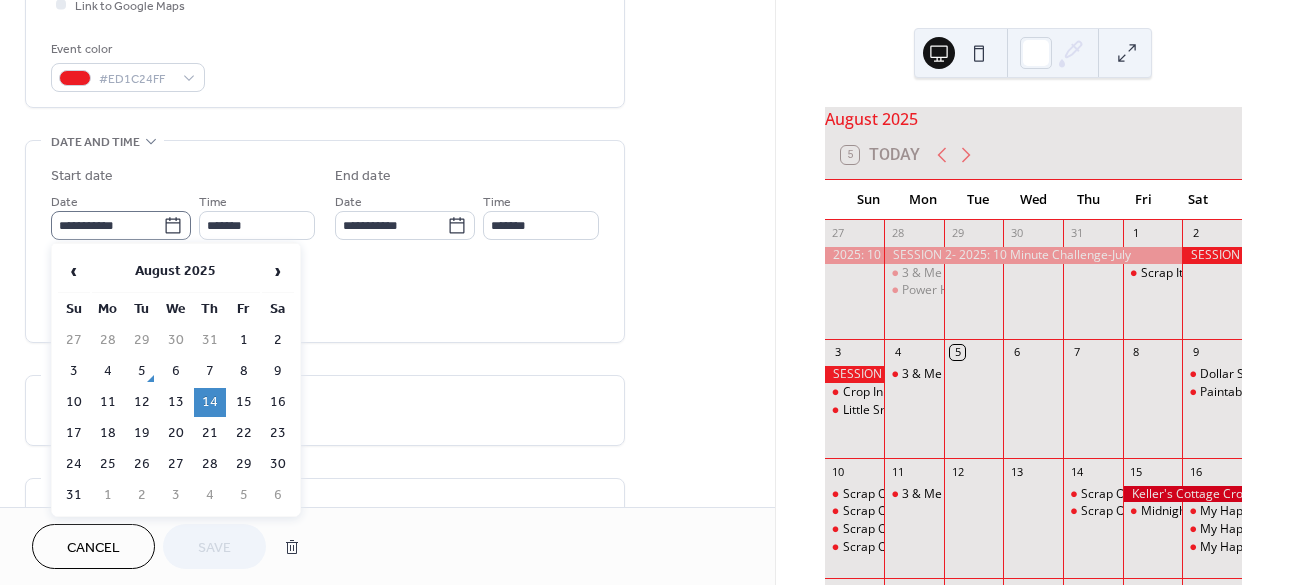 click 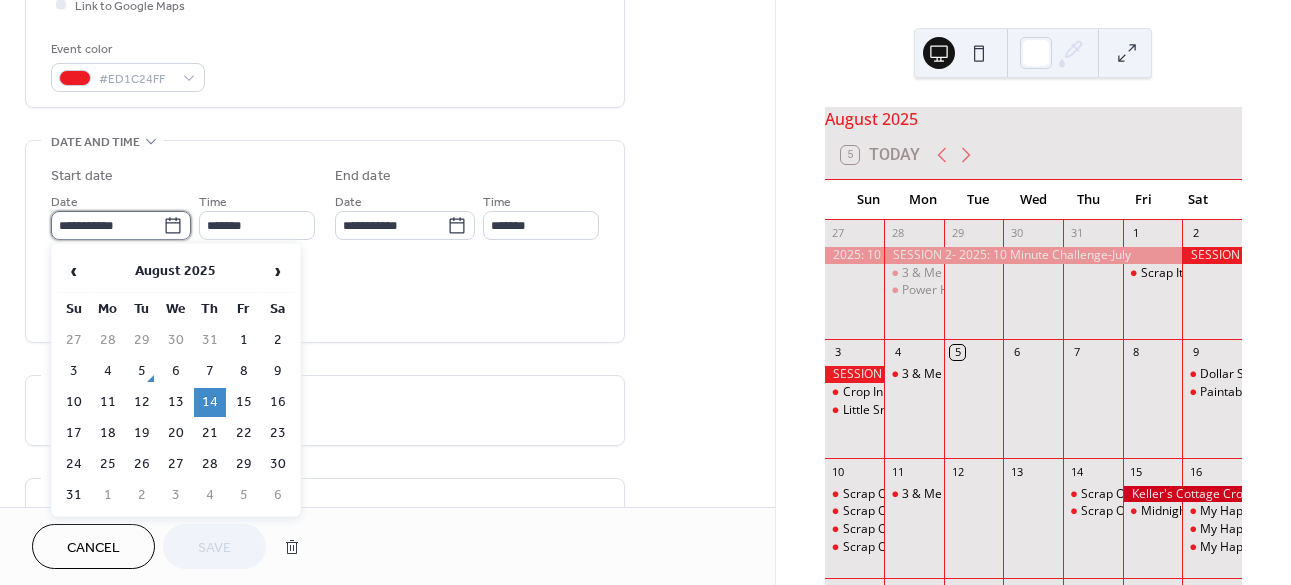 click on "**********" at bounding box center (107, 225) 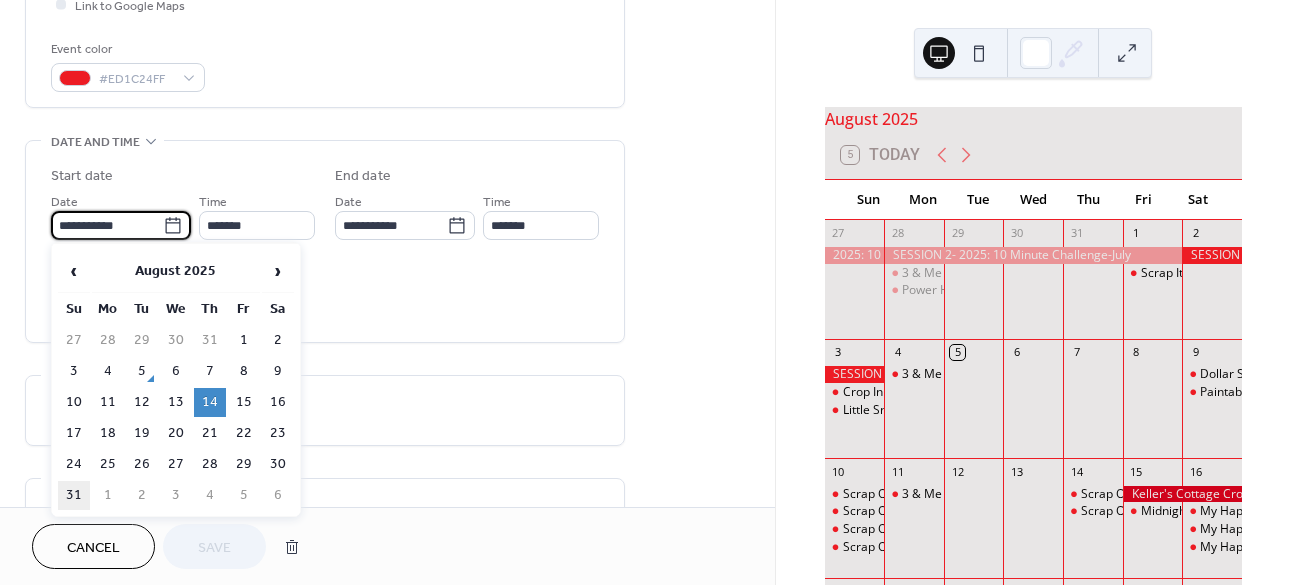 click on "31" at bounding box center [74, 495] 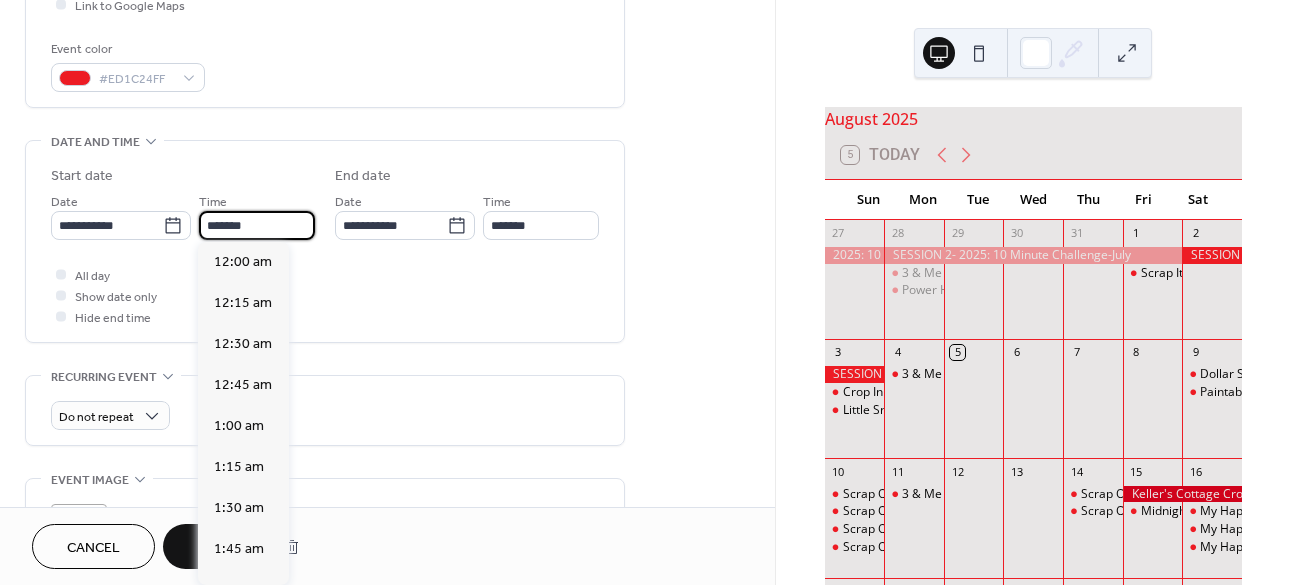 click on "*******" at bounding box center (257, 225) 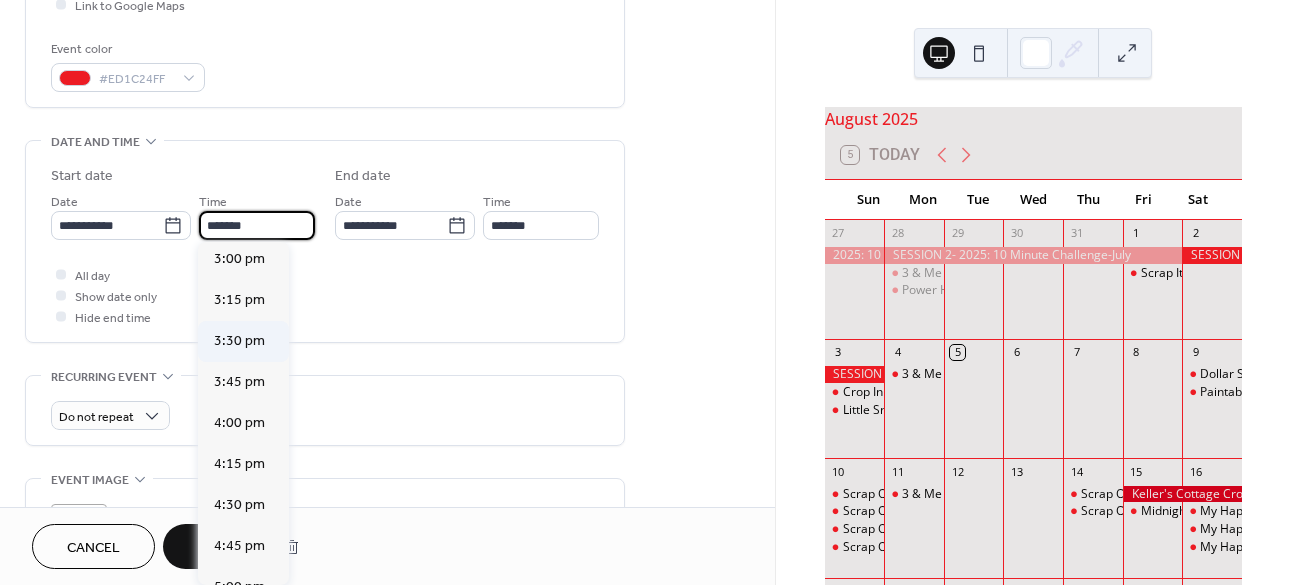 scroll, scrollTop: 2439, scrollLeft: 0, axis: vertical 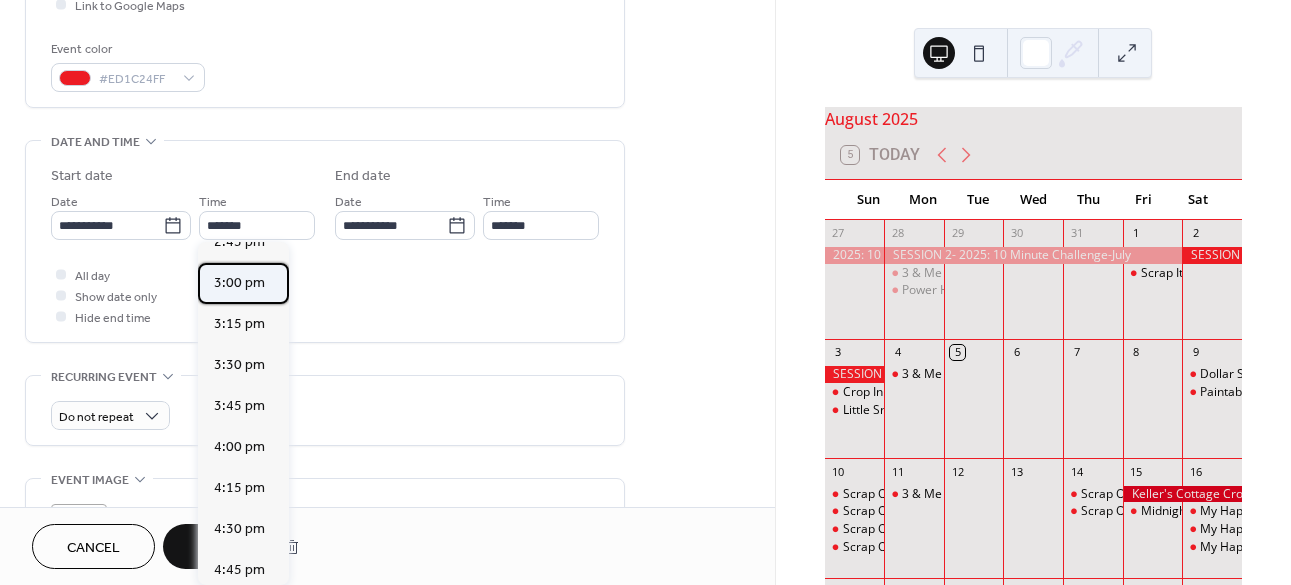 click on "3:00 pm" at bounding box center [239, 283] 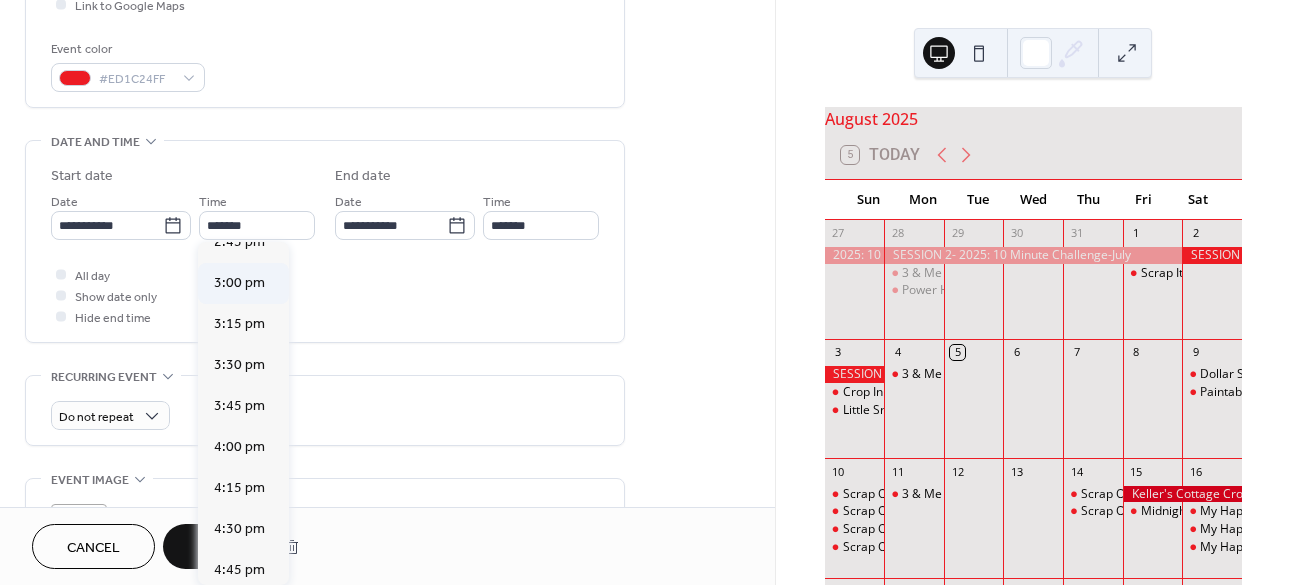 type on "*******" 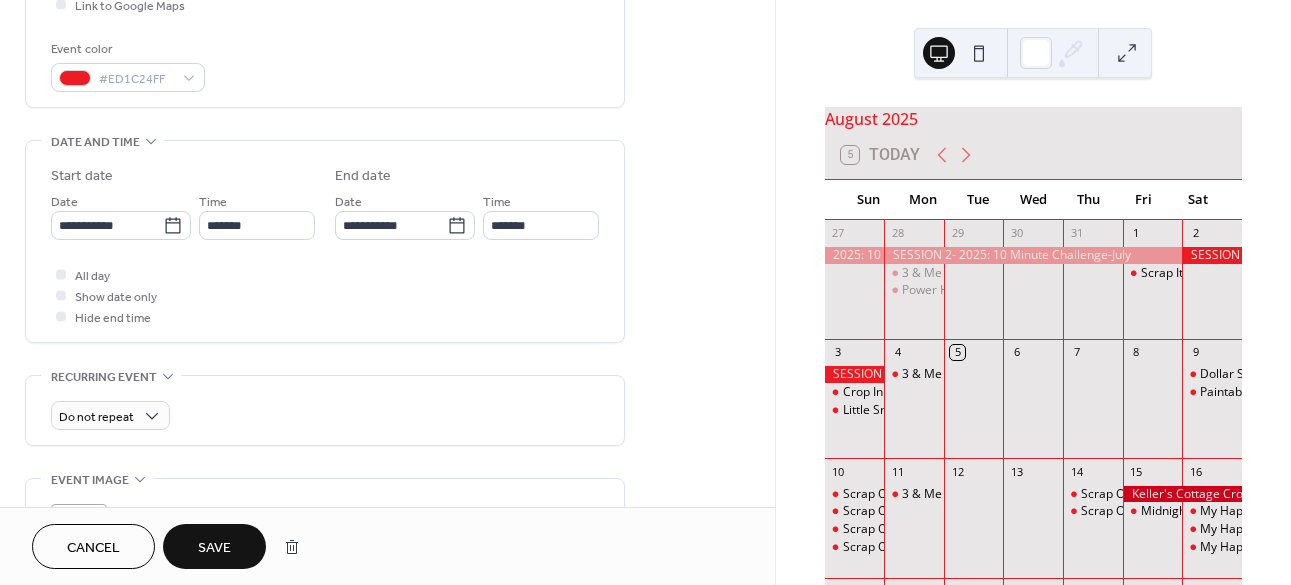 click on "Save" at bounding box center [214, 548] 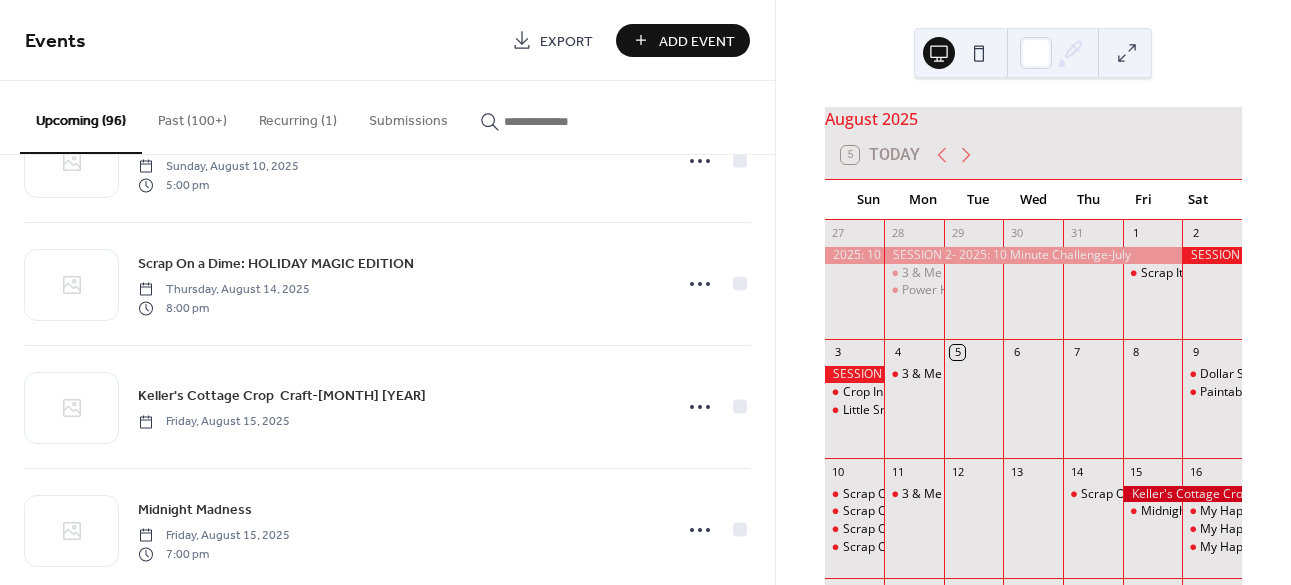 scroll, scrollTop: 715, scrollLeft: 0, axis: vertical 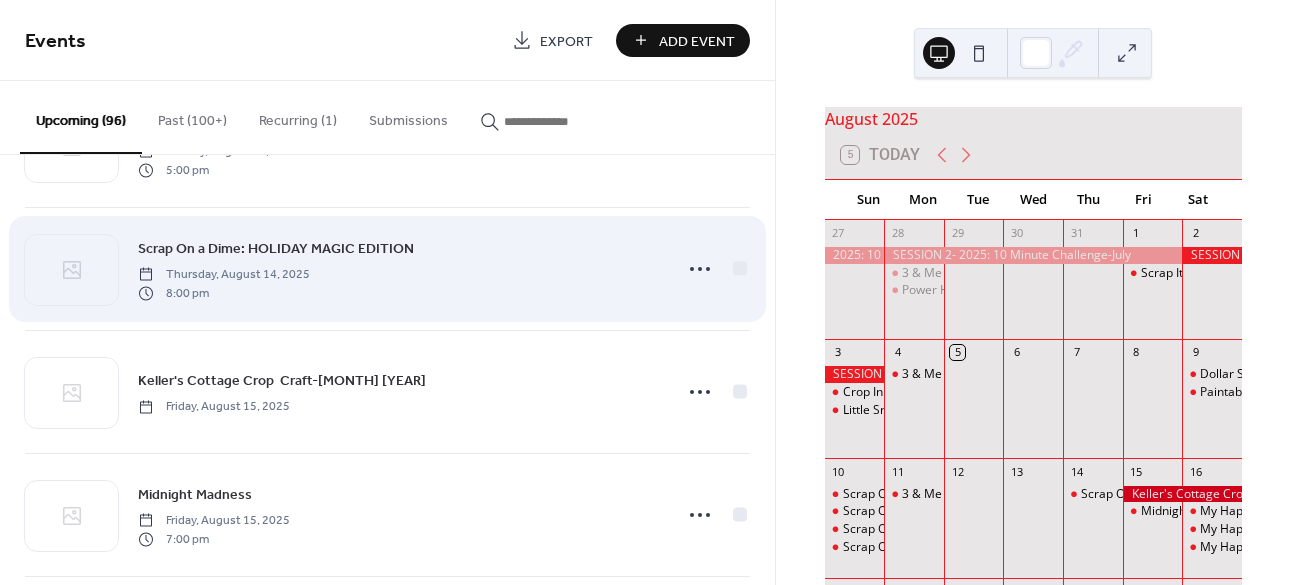 click on "Scrap On a Dime:  HOLIDAY MAGIC EDITION" at bounding box center [276, 249] 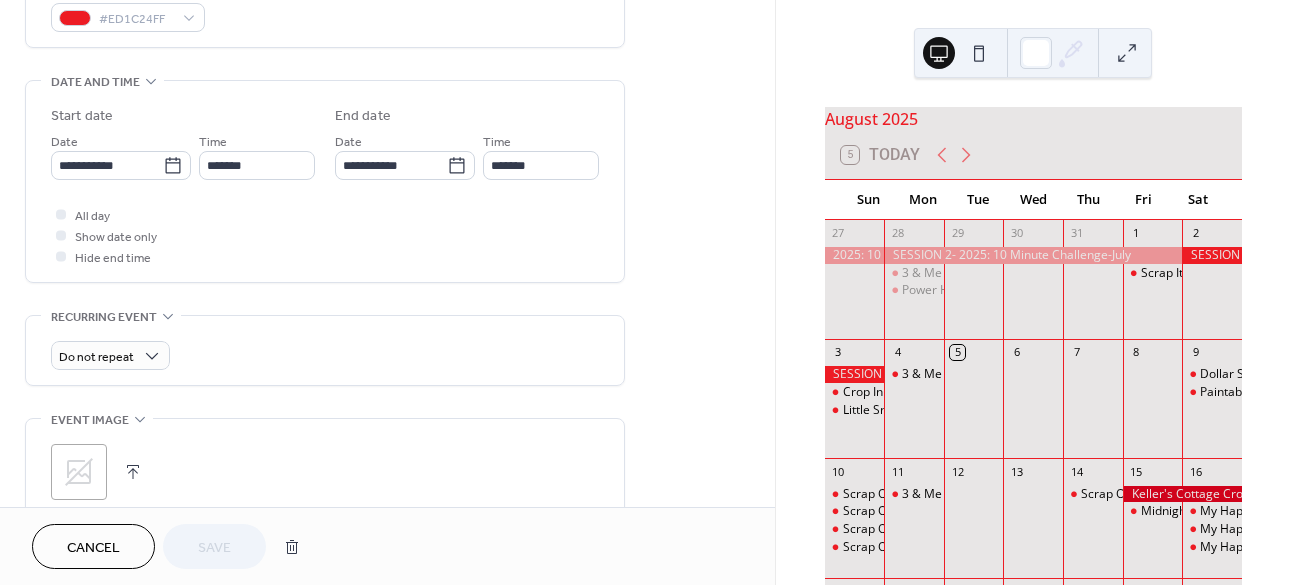 scroll, scrollTop: 660, scrollLeft: 0, axis: vertical 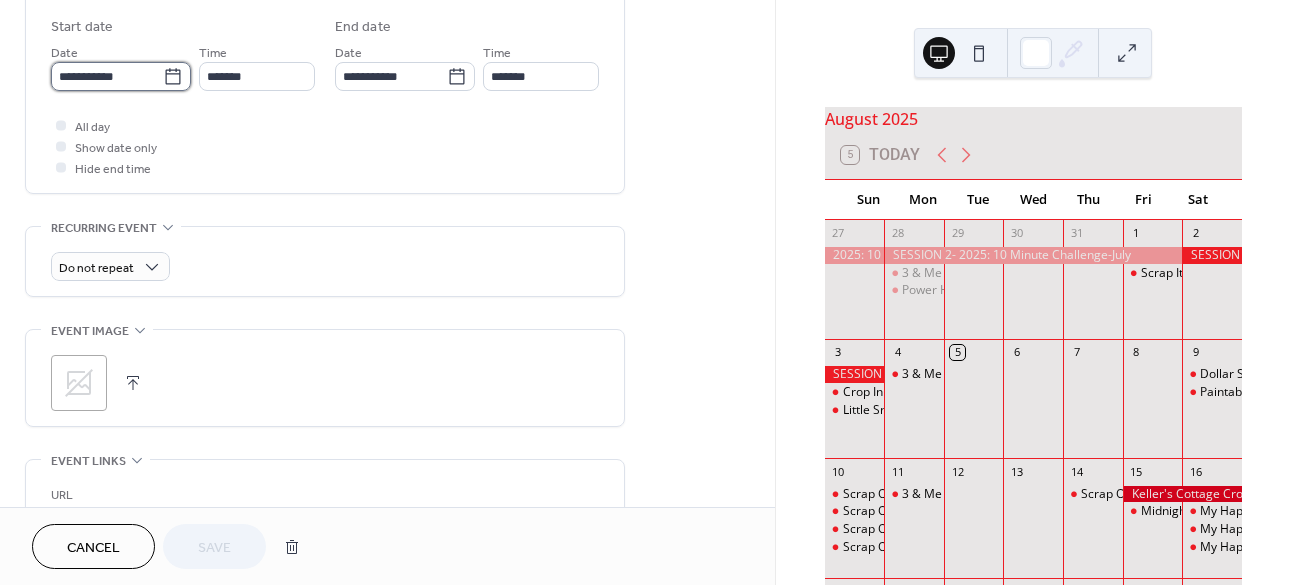 click on "**********" at bounding box center (107, 76) 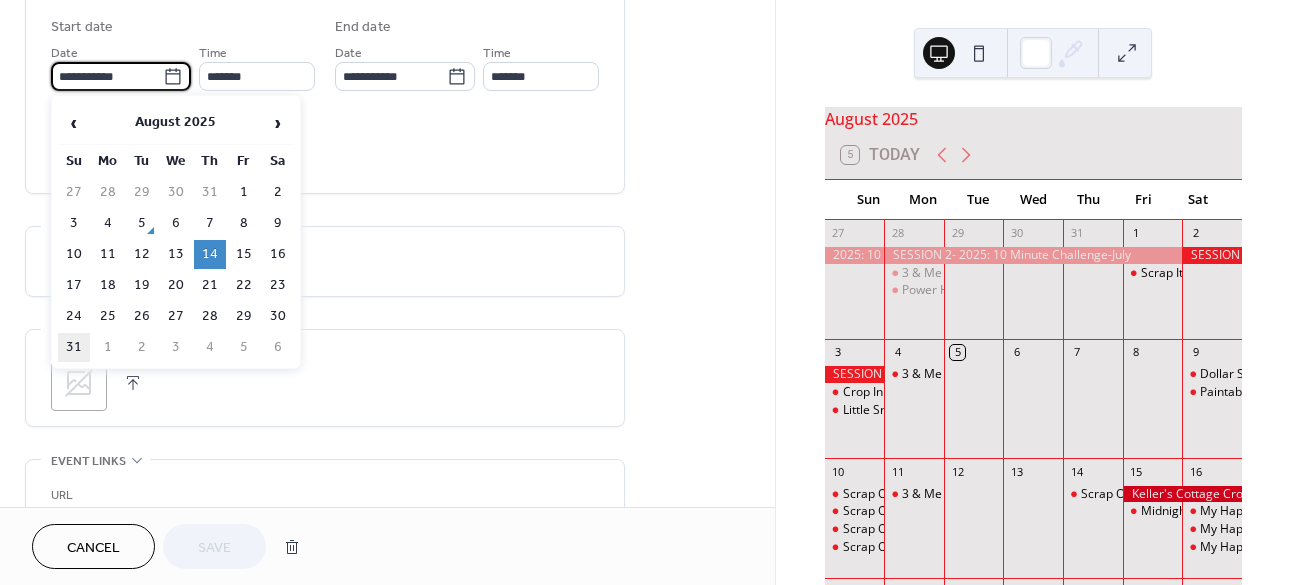 click on "31" at bounding box center [74, 347] 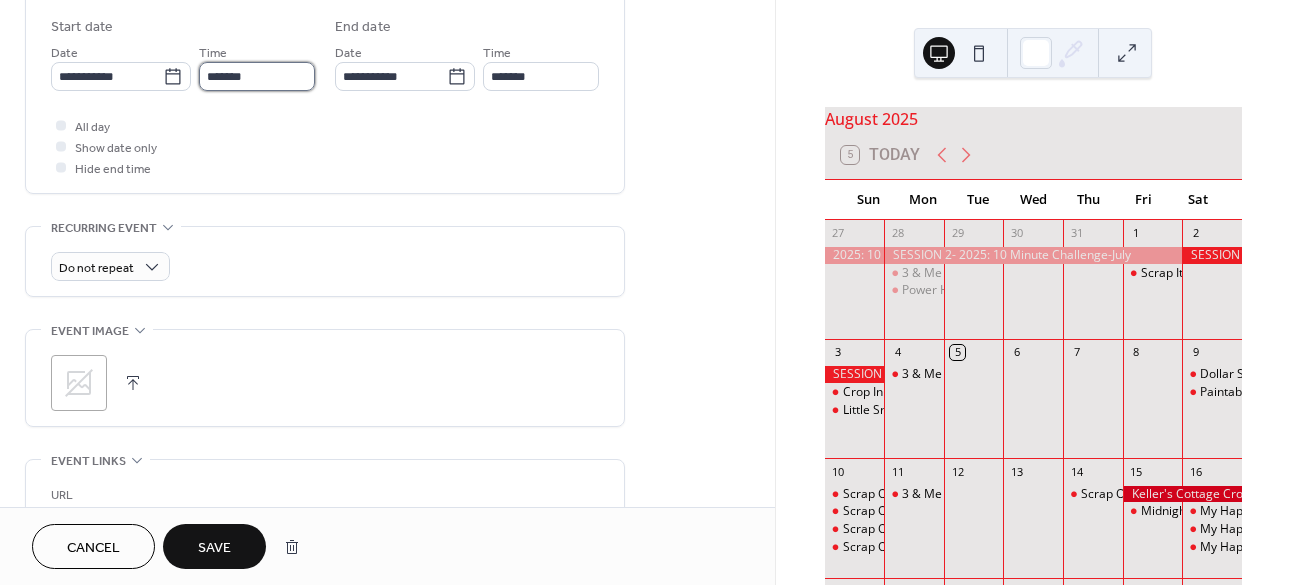click on "*******" at bounding box center [257, 76] 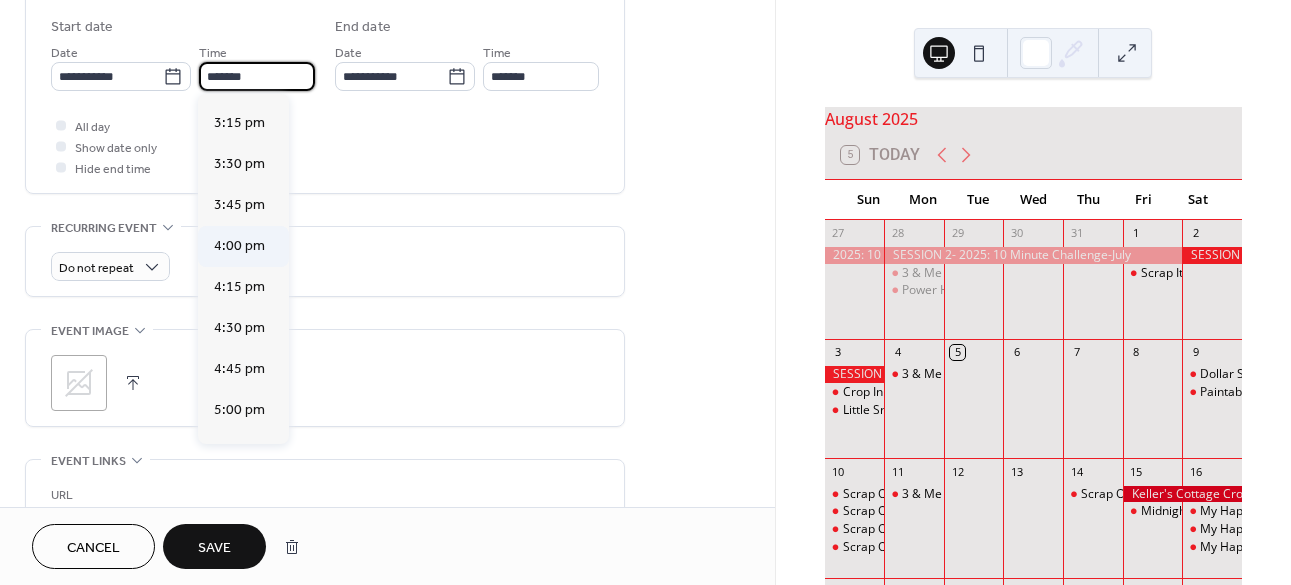 scroll, scrollTop: 2490, scrollLeft: 0, axis: vertical 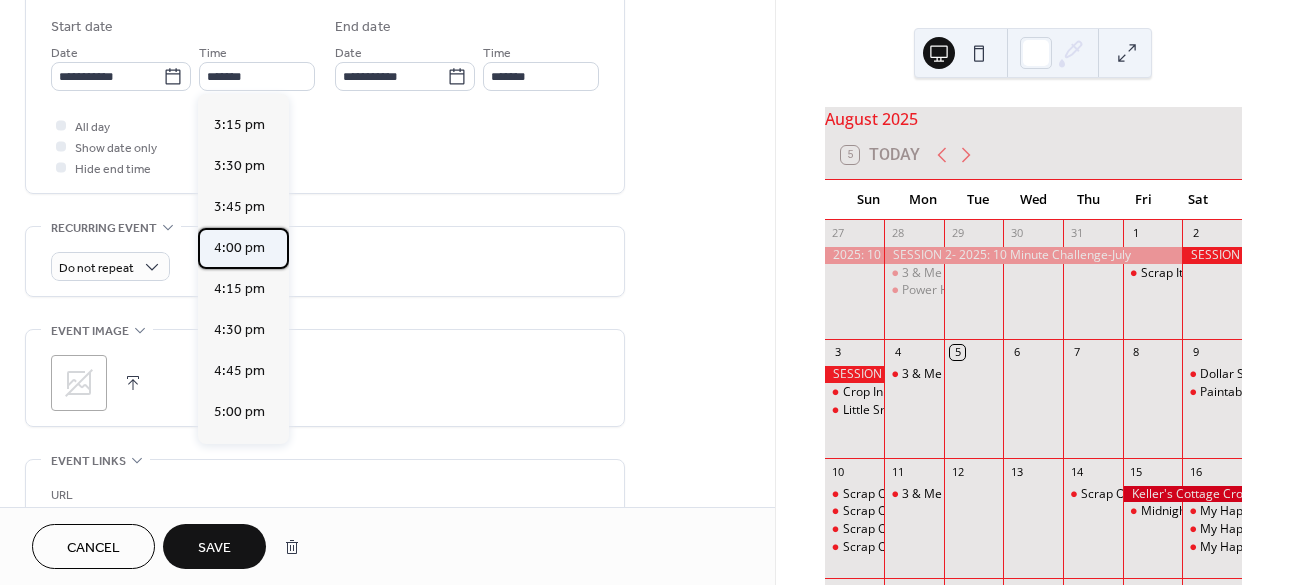 click on "4:00 pm" at bounding box center [239, 247] 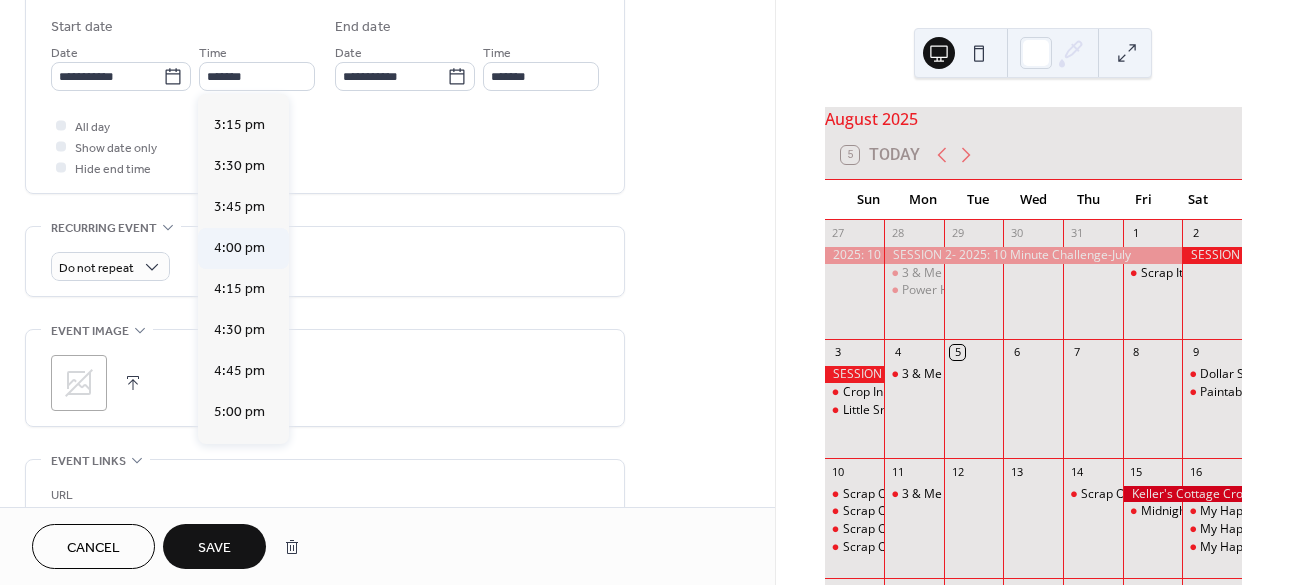type on "*******" 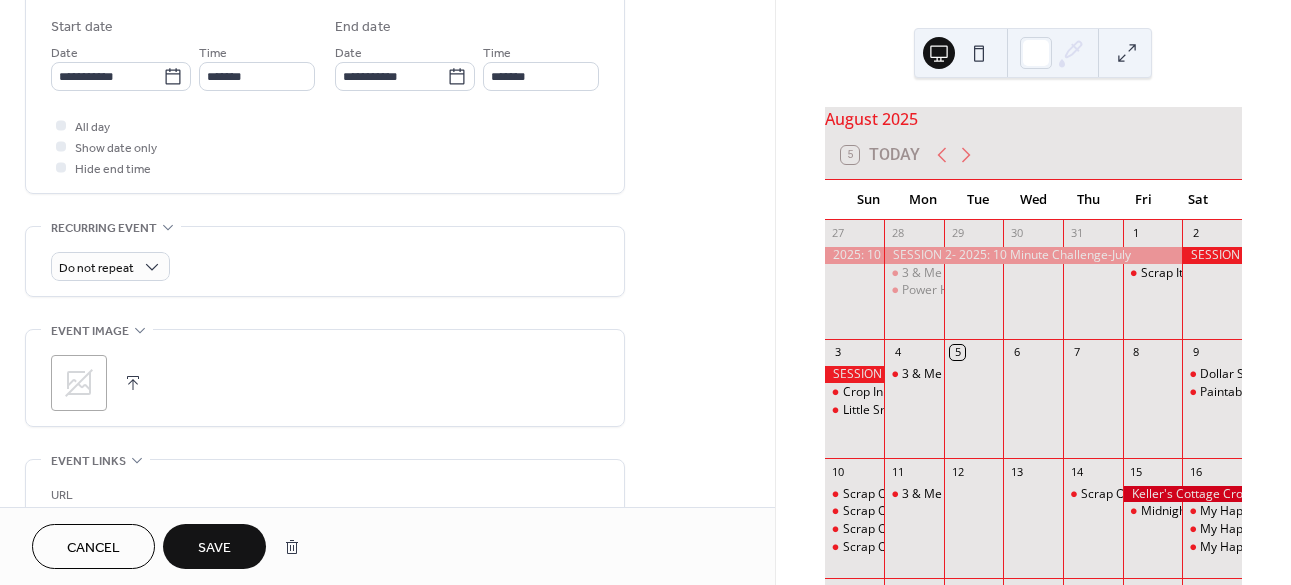 click on "Save" at bounding box center (214, 548) 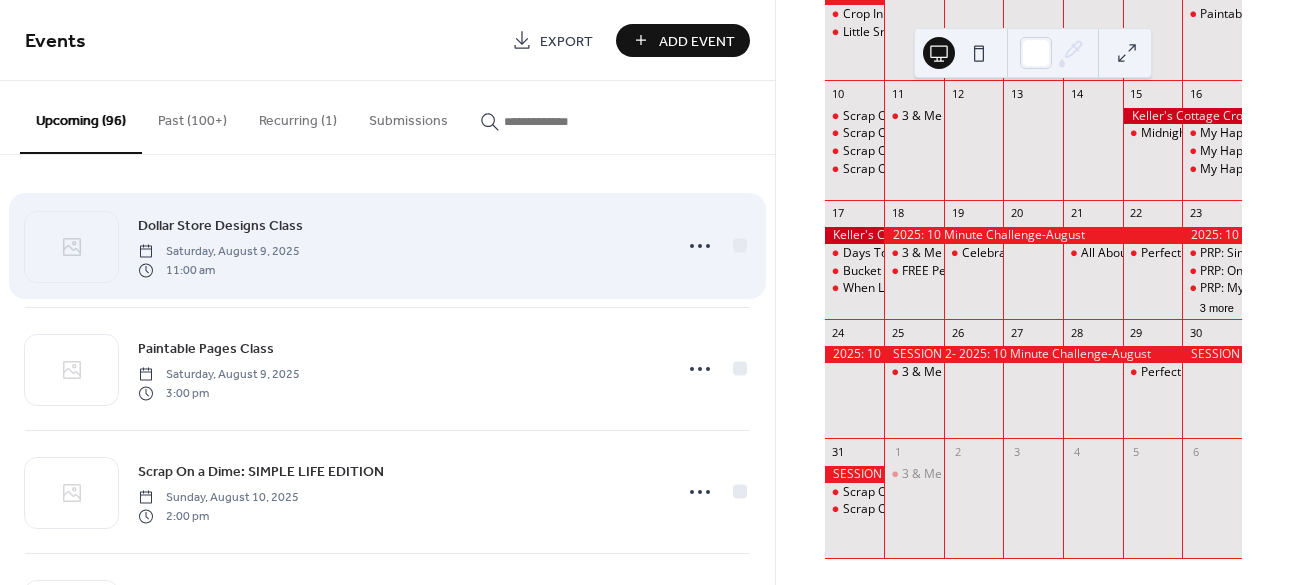 scroll, scrollTop: 410, scrollLeft: 0, axis: vertical 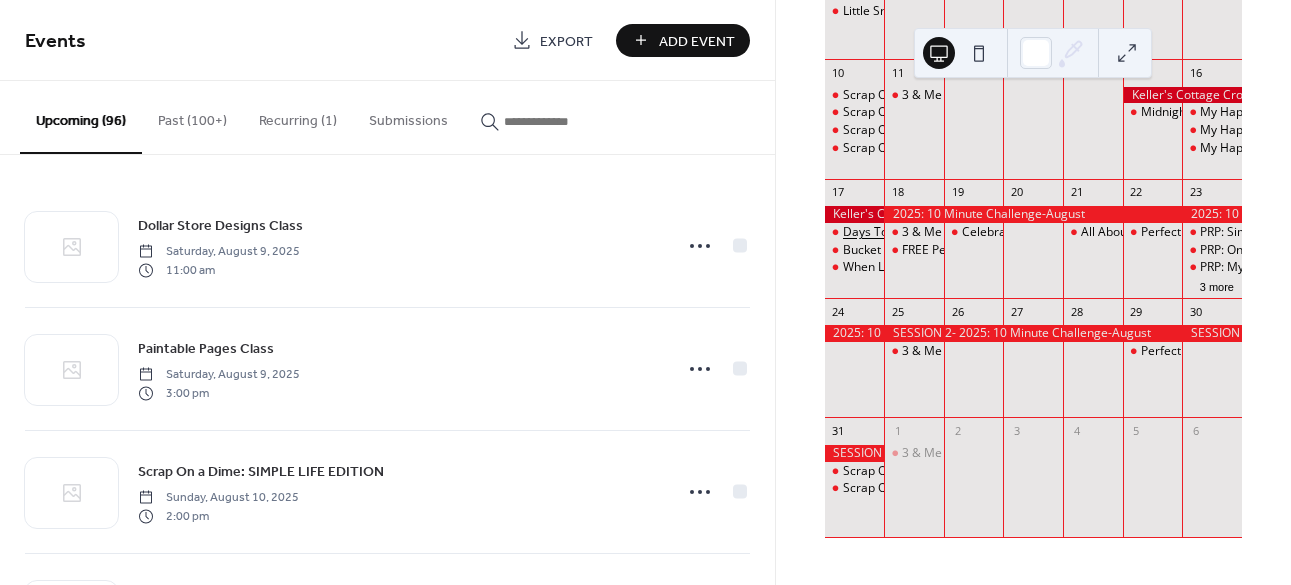 click on "Days Together Class" at bounding box center (900, 232) 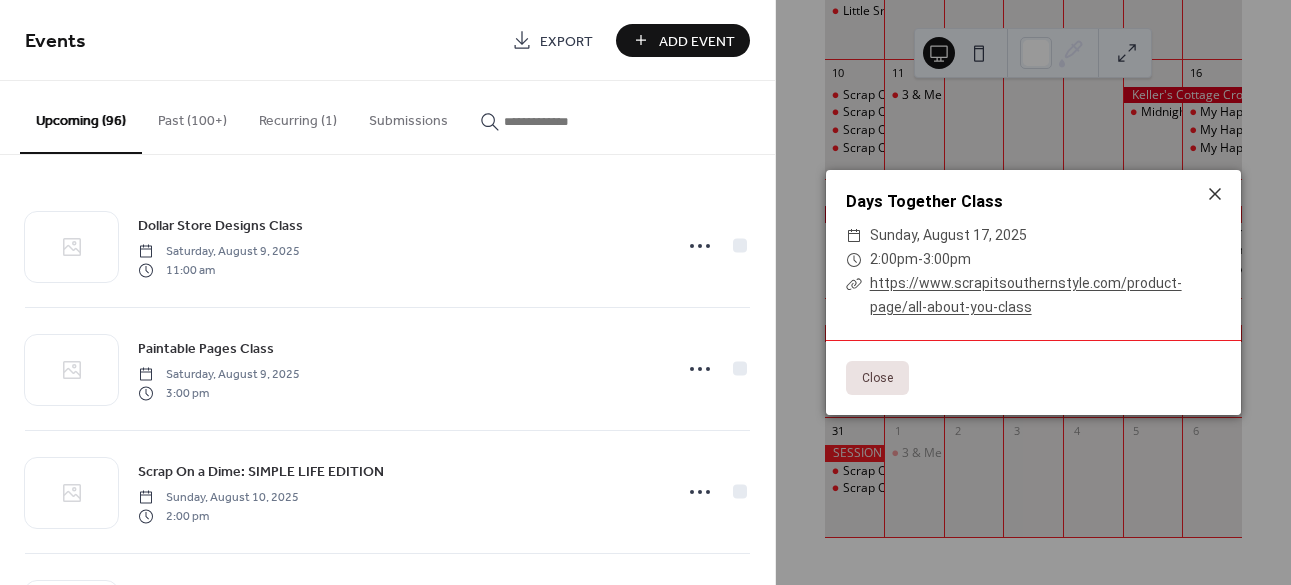 click on "Days Together Class ​ [DATE] ​ [TIME] - [TIME] ​ https://www.scrapitsouthernstyle.com/product-page/all-about-you-class Close" at bounding box center [1033, 292] 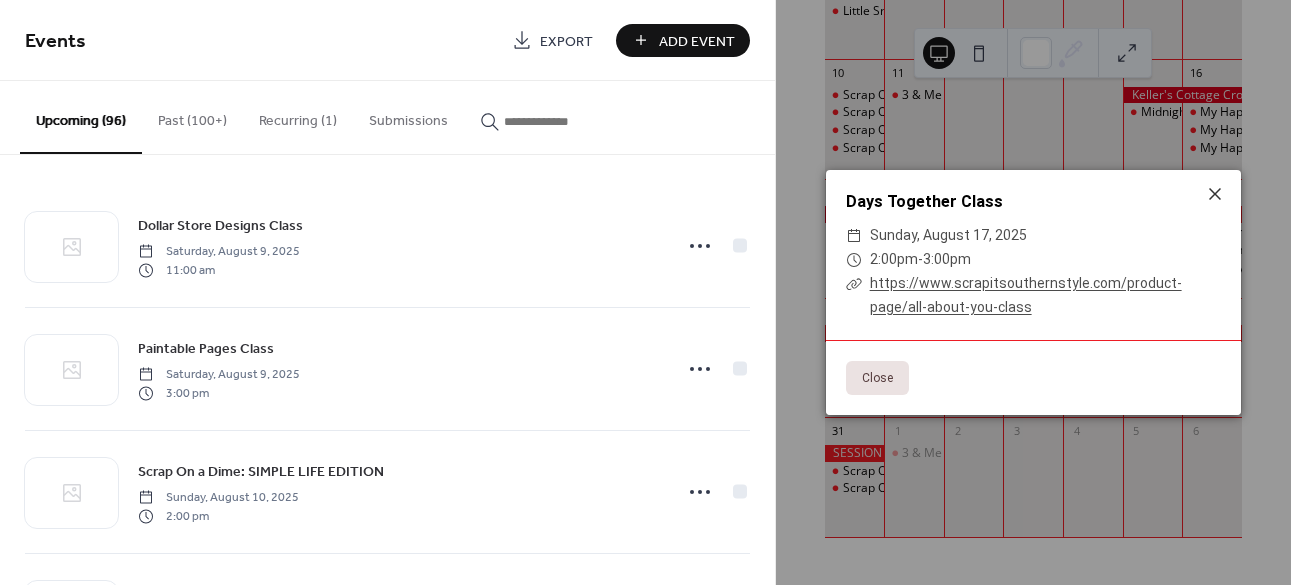 click on "Upcoming (96) Past (100+) Recurring (1) Submissions" at bounding box center [387, 118] 